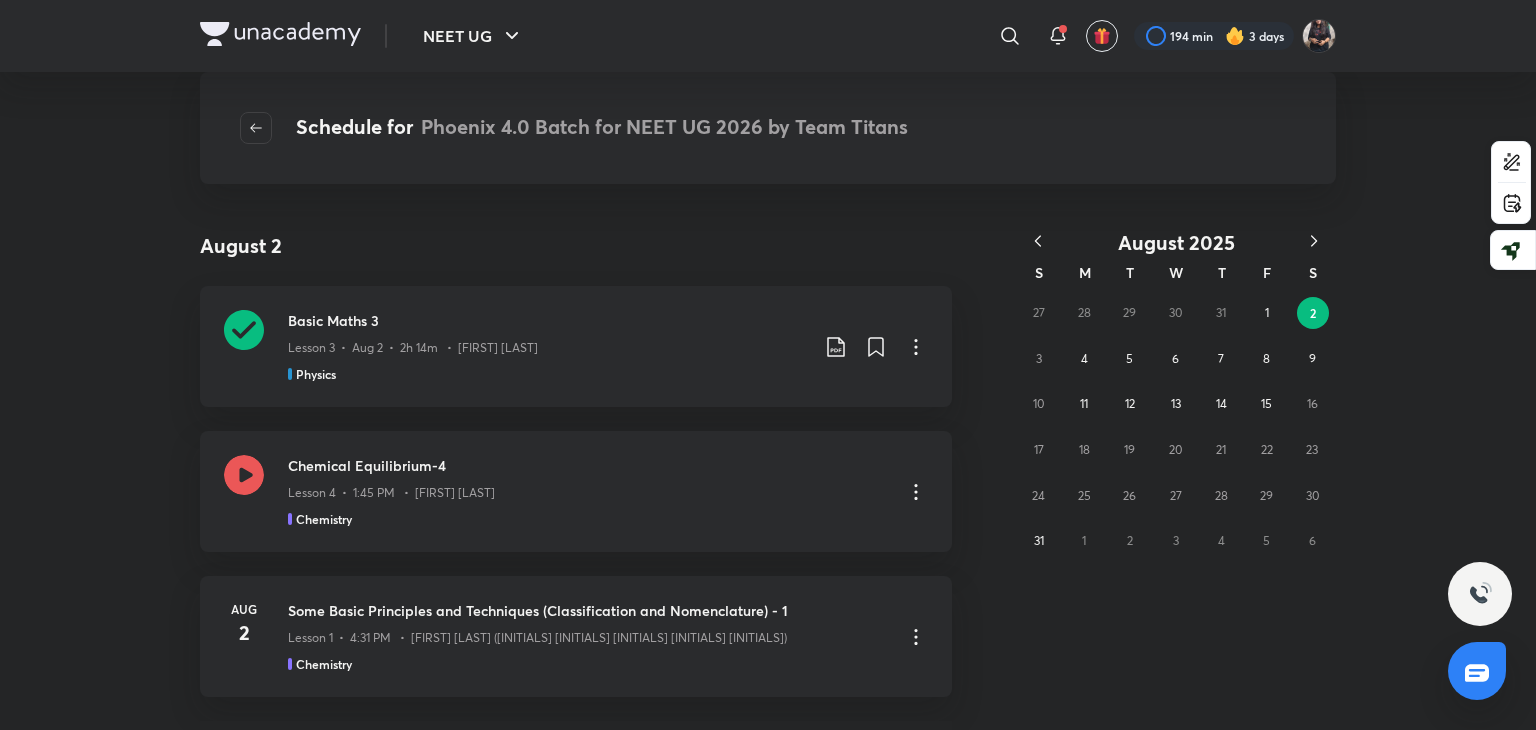 scroll, scrollTop: 0, scrollLeft: 0, axis: both 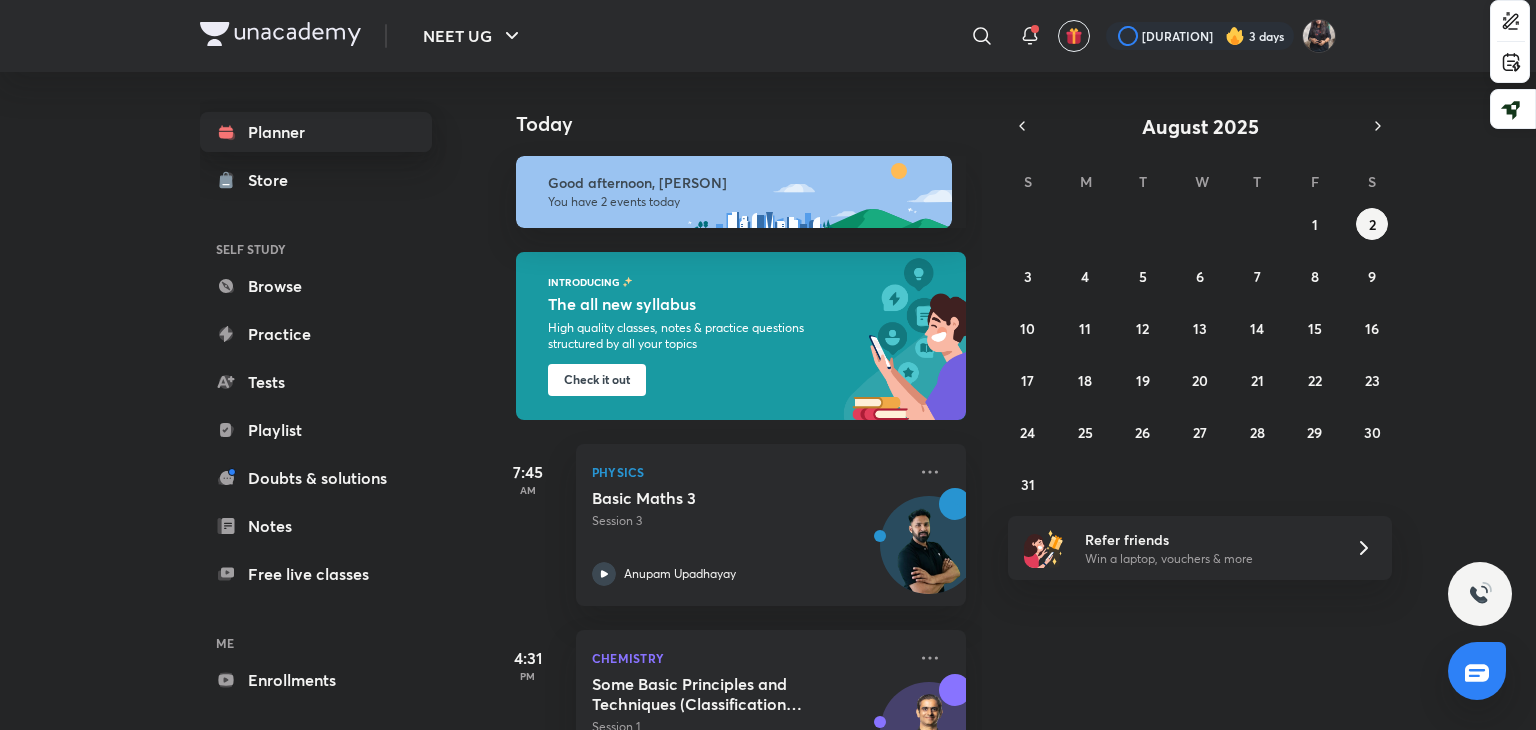 click on "Planner" at bounding box center (316, 132) 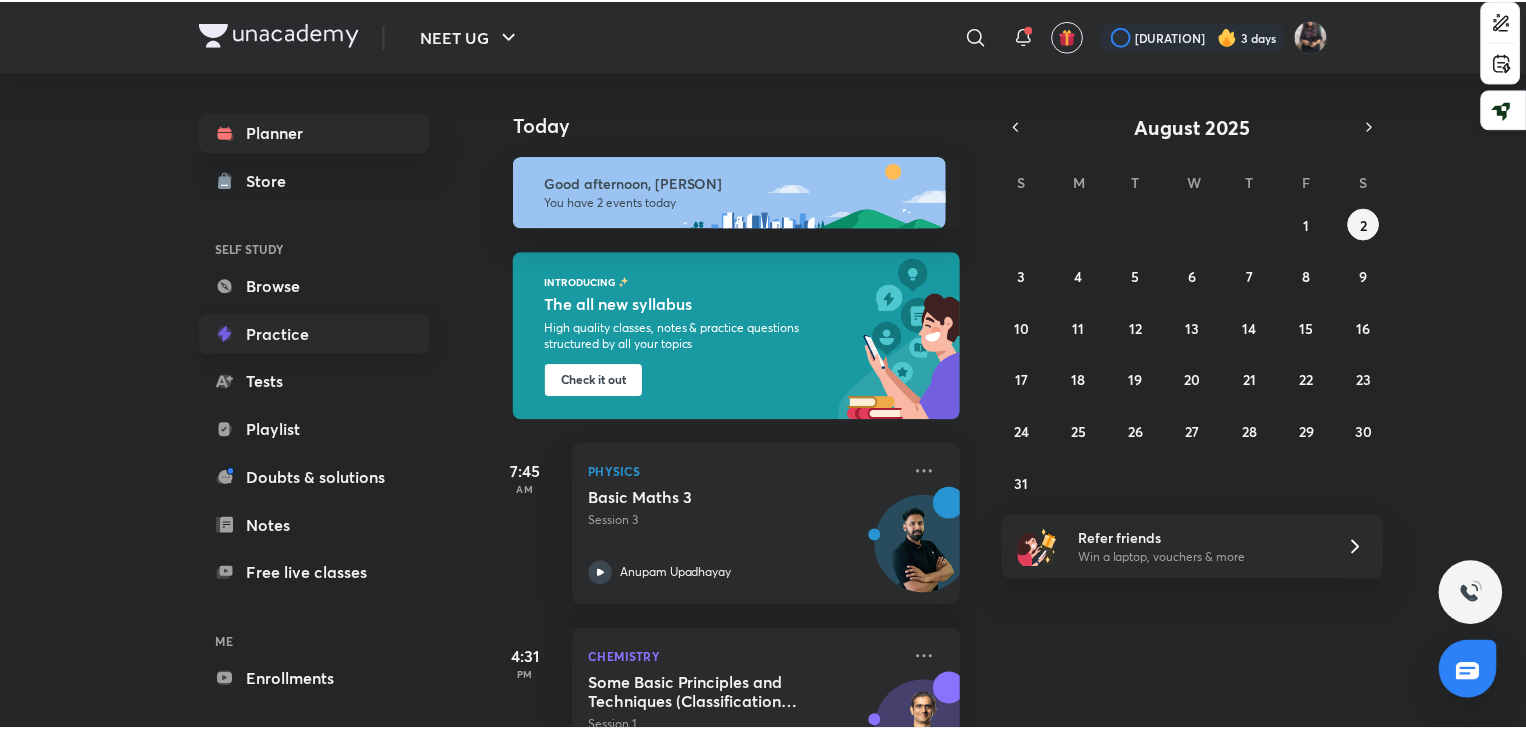 scroll, scrollTop: 74, scrollLeft: 0, axis: vertical 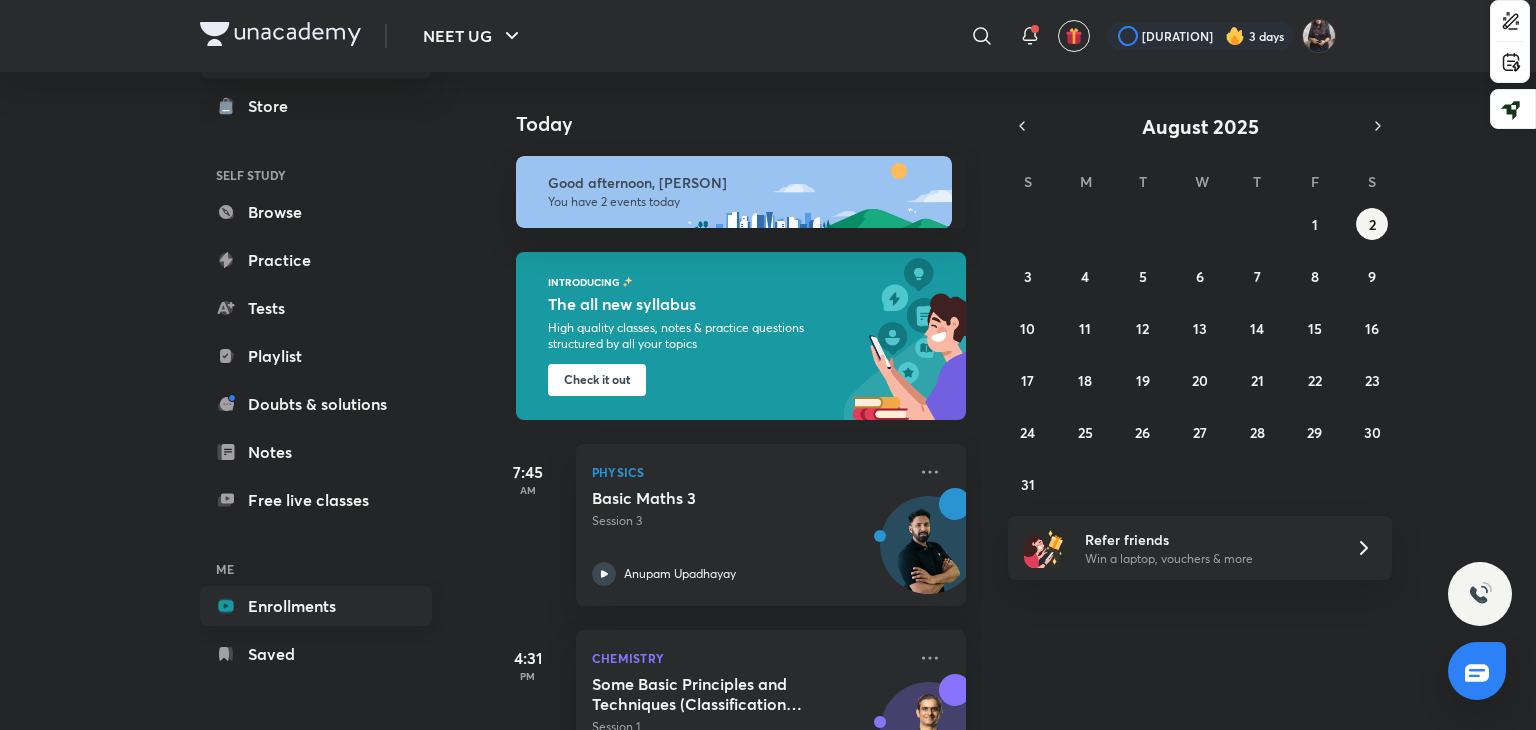 click on "Enrollments" at bounding box center (316, 606) 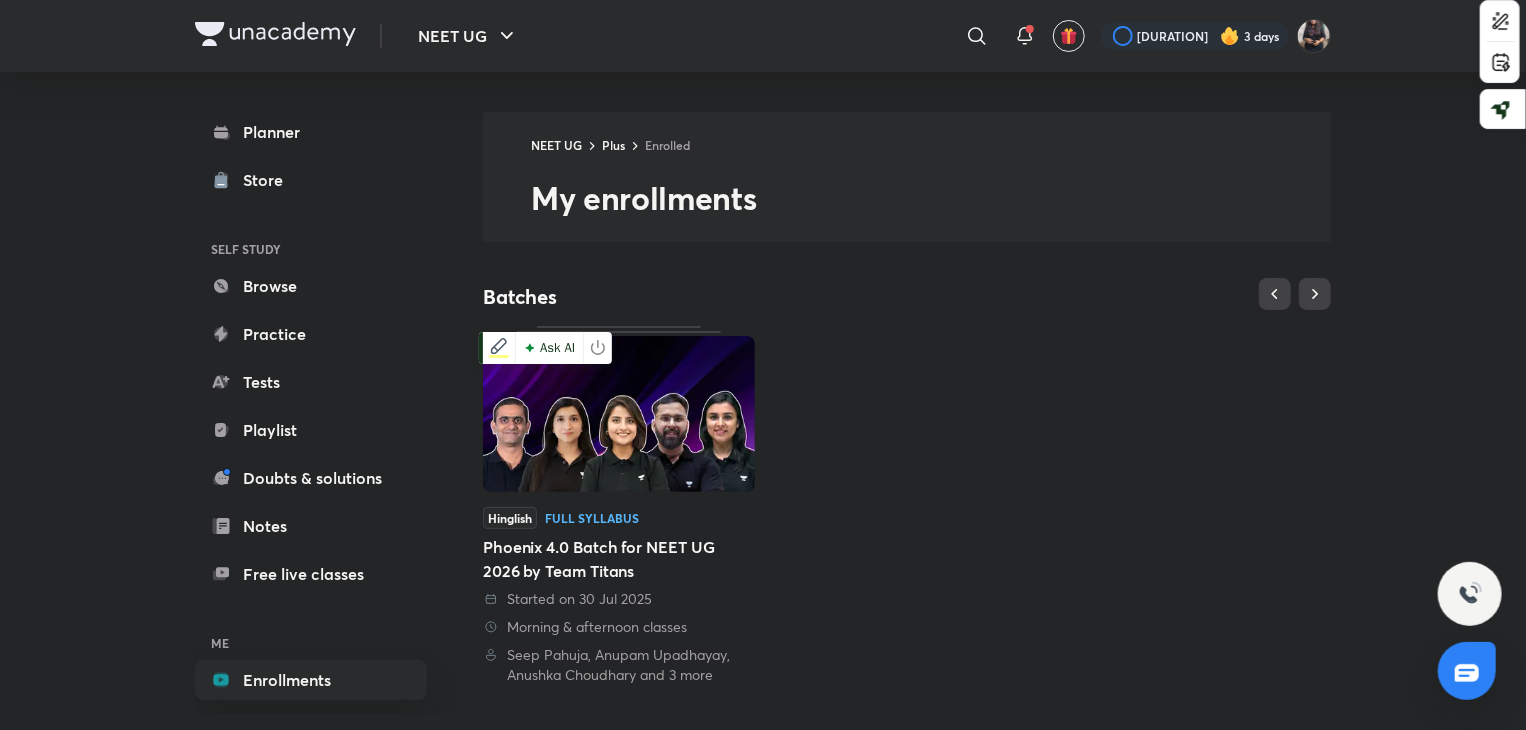 click at bounding box center [619, 414] 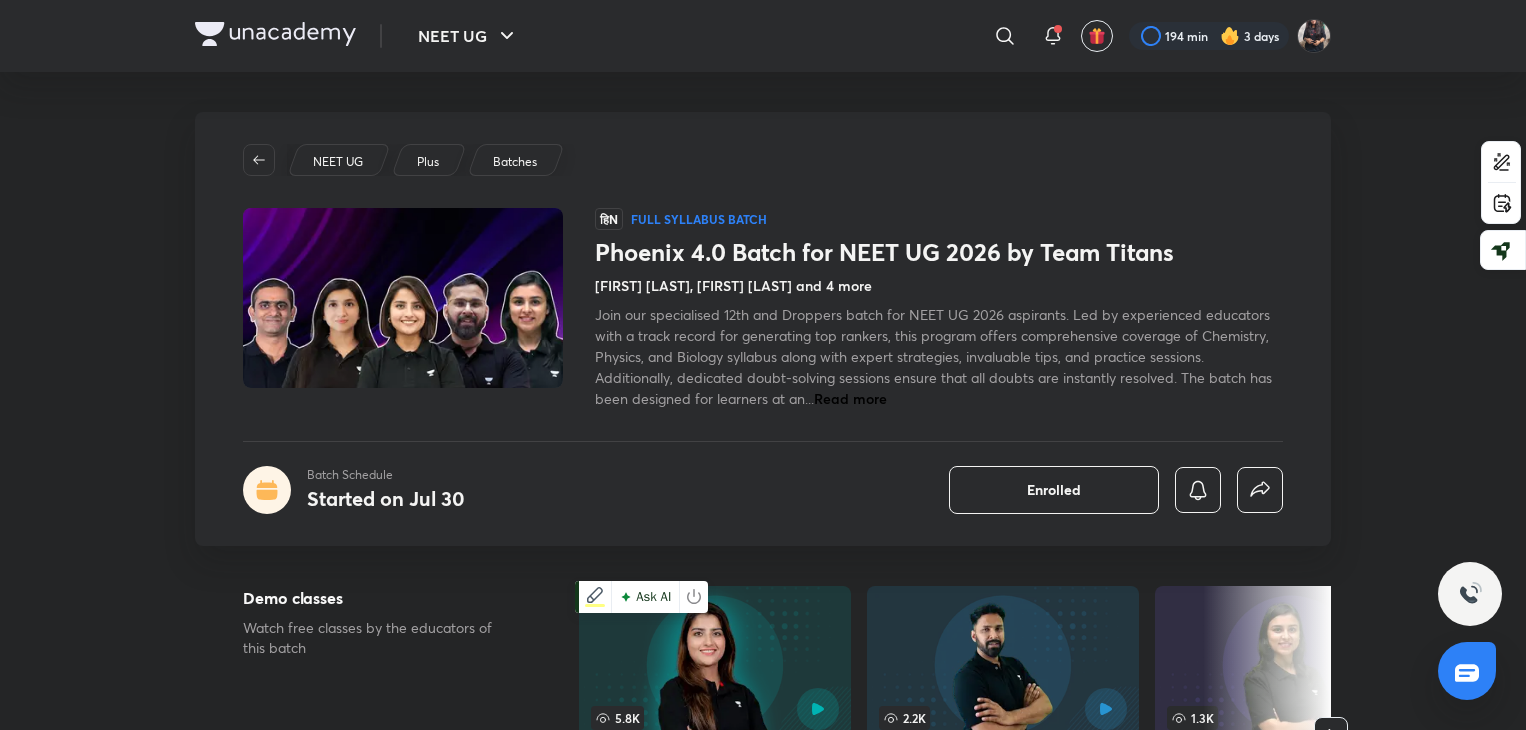 scroll, scrollTop: 400, scrollLeft: 0, axis: vertical 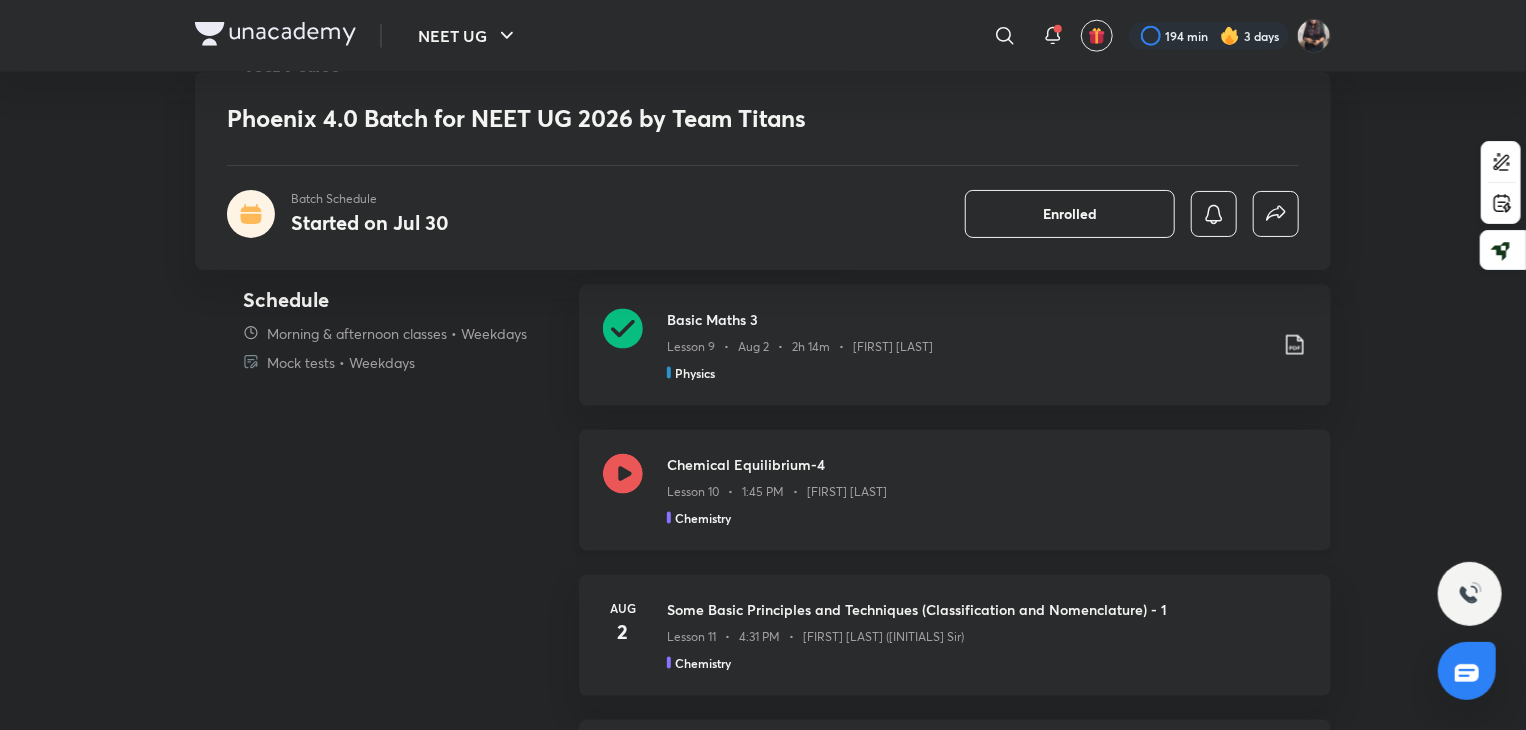 click 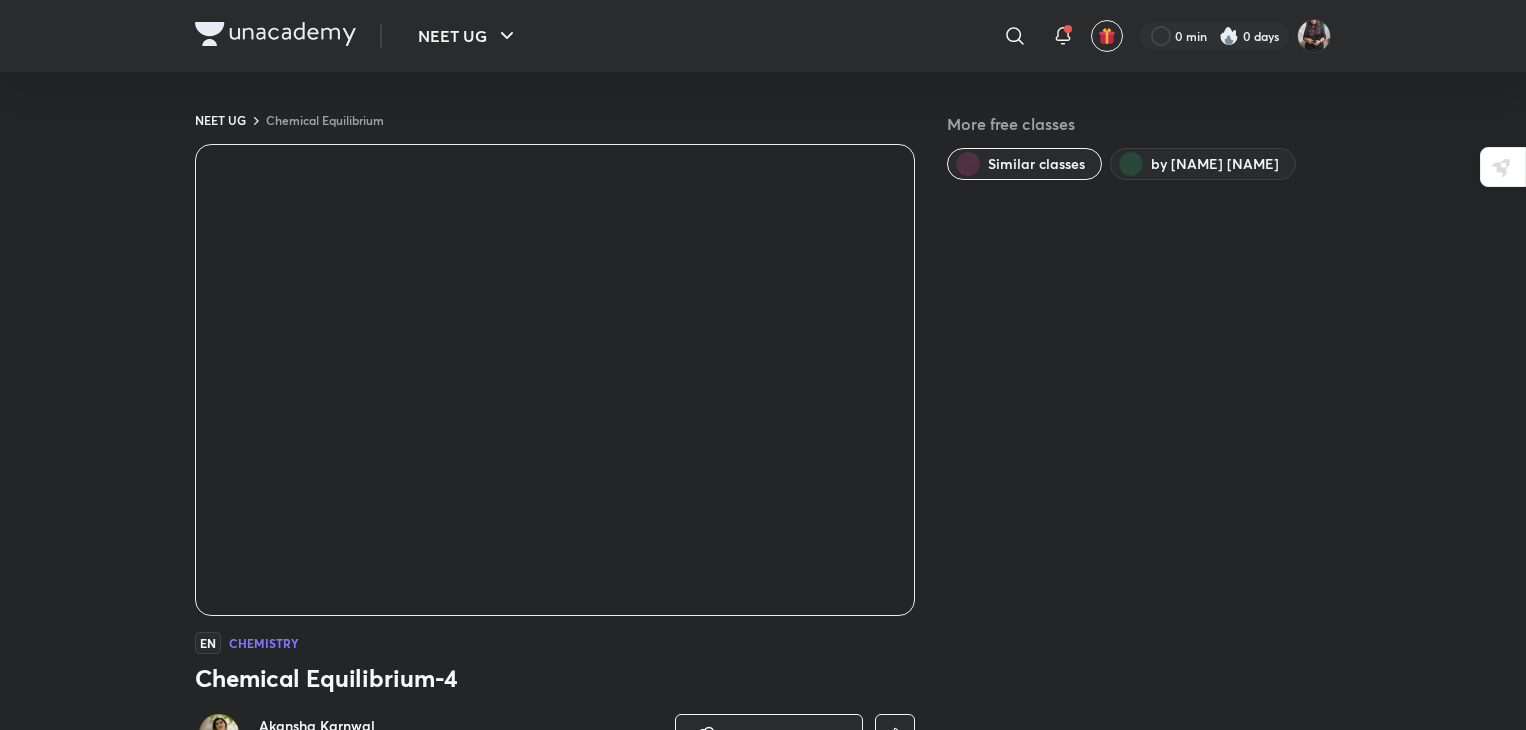 scroll, scrollTop: 0, scrollLeft: 0, axis: both 